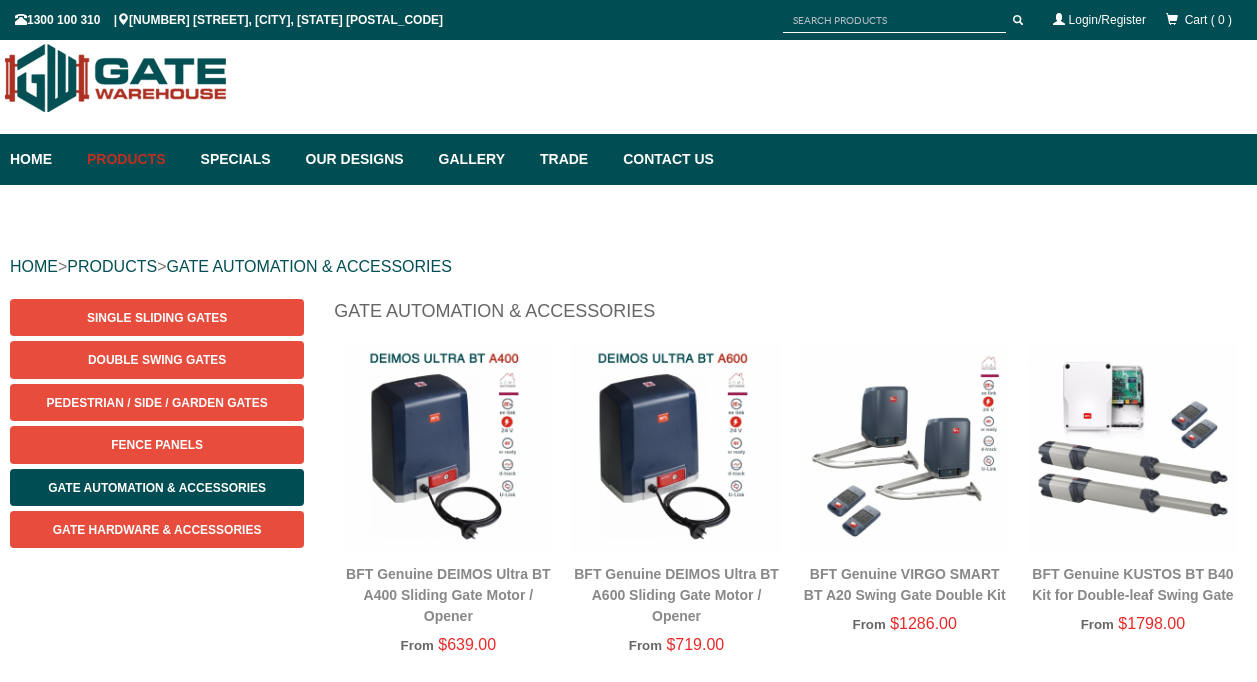 scroll, scrollTop: 0, scrollLeft: 0, axis: both 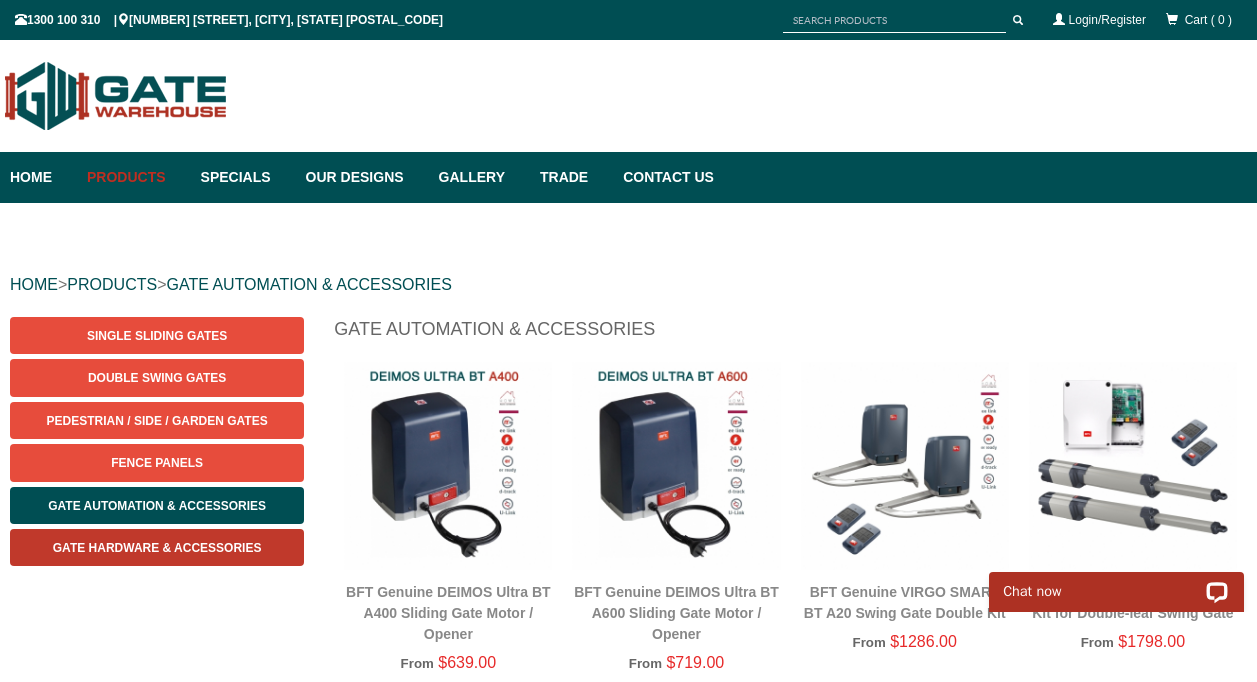click on "Gate Hardware & Accessories" at bounding box center [157, 548] 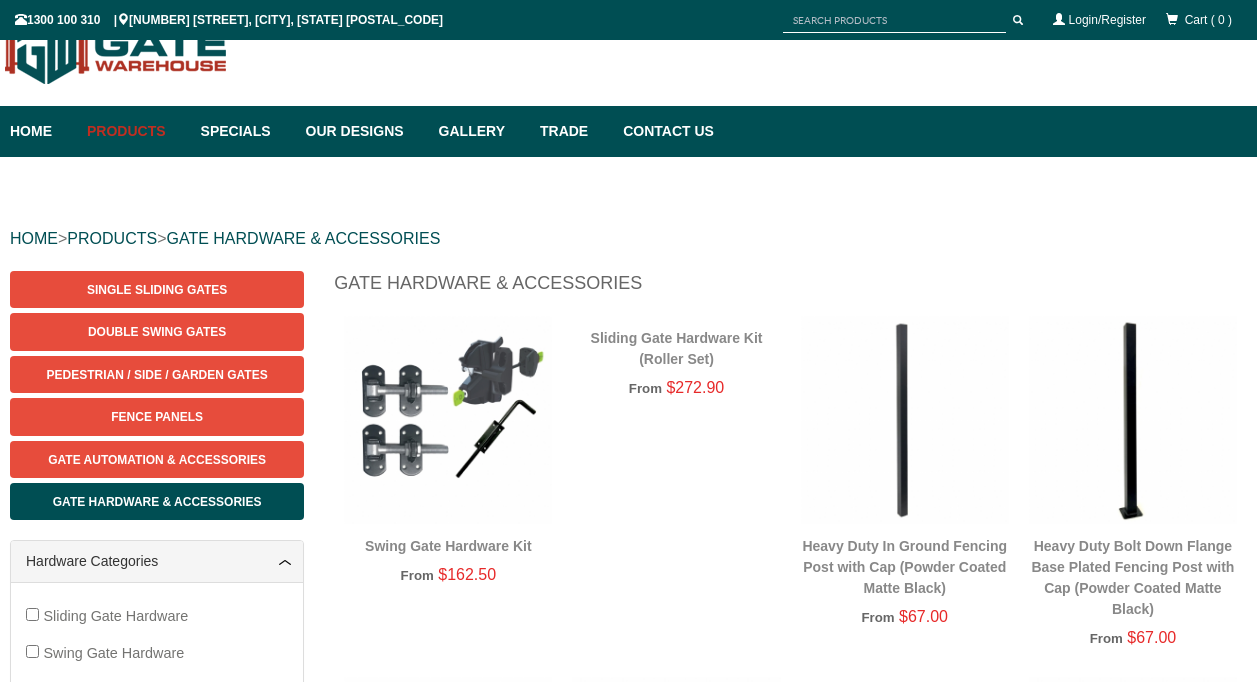 scroll, scrollTop: 50, scrollLeft: 0, axis: vertical 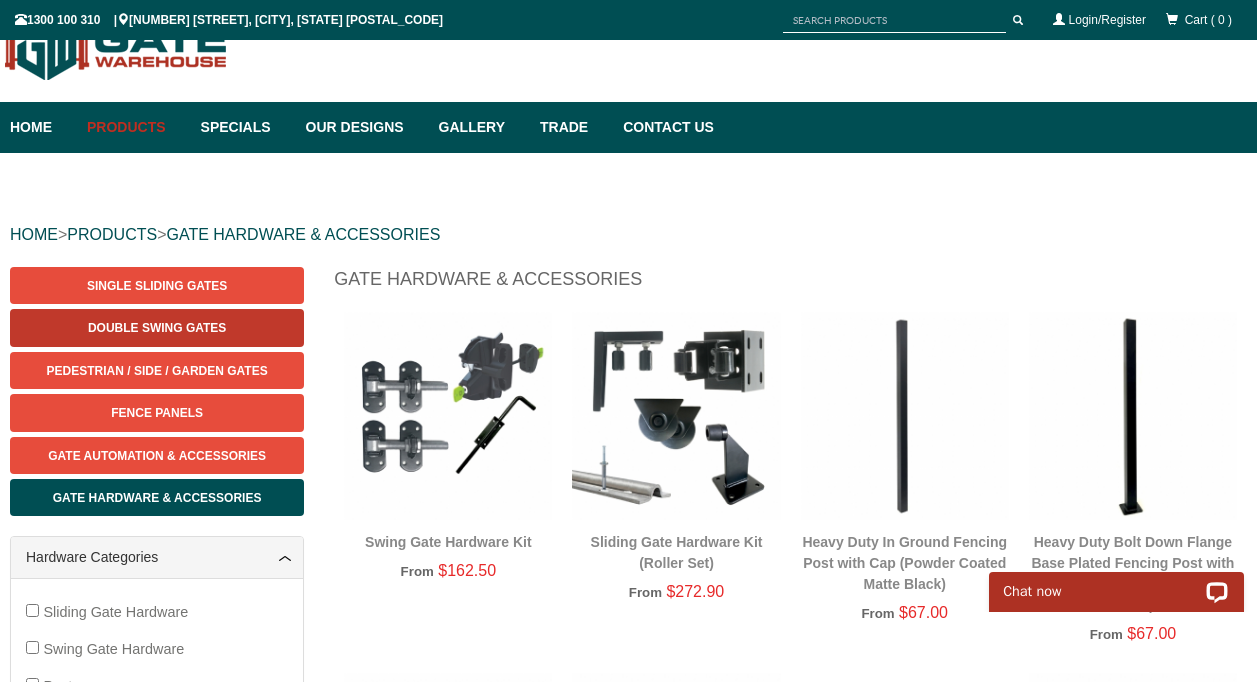 click on "Double Swing Gates" at bounding box center [157, 328] 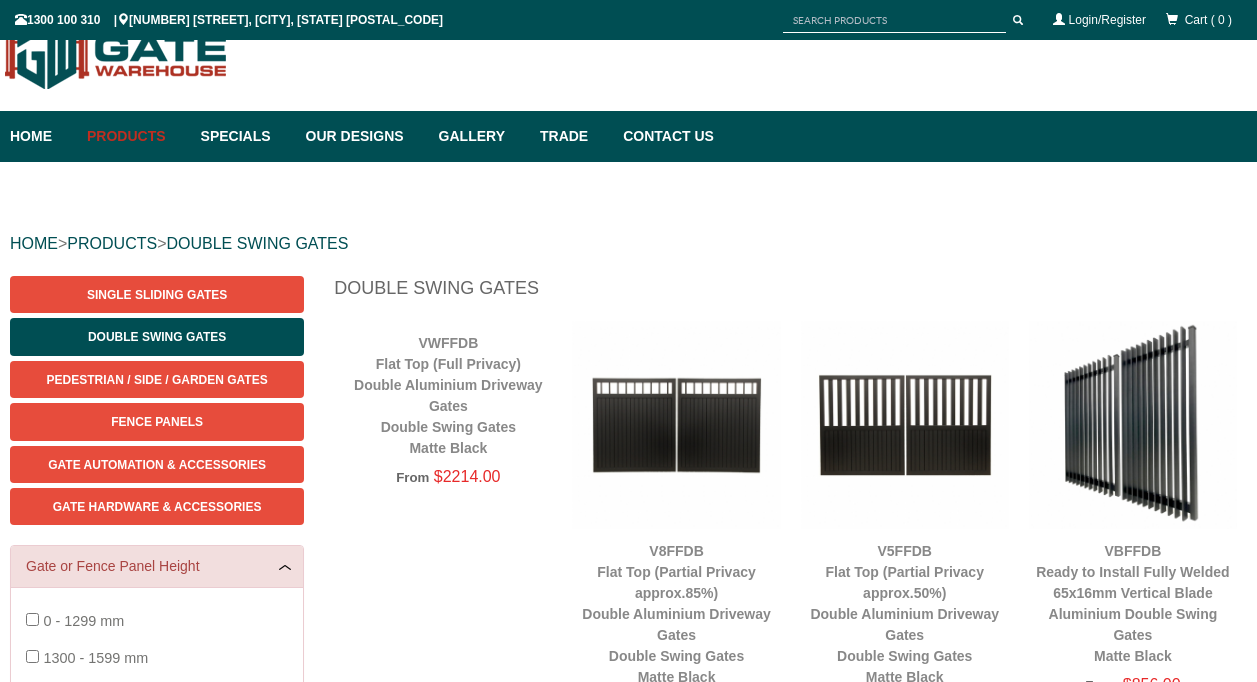scroll, scrollTop: 50, scrollLeft: 0, axis: vertical 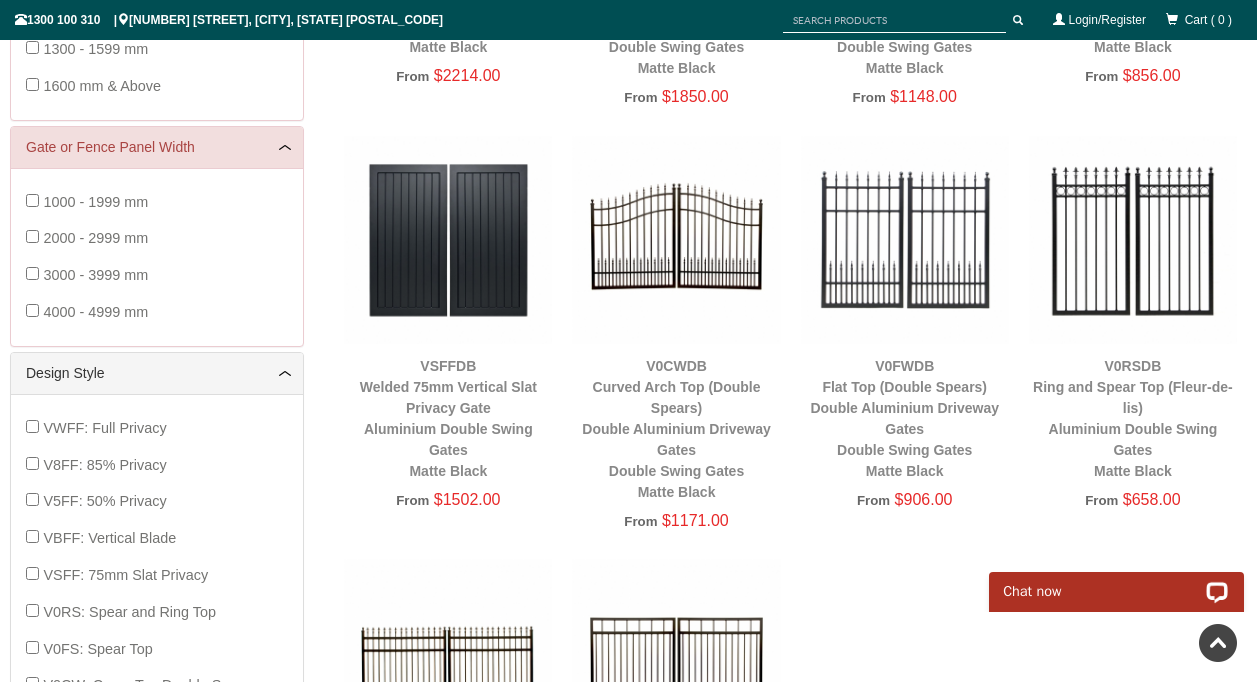 click at bounding box center (1133, 240) 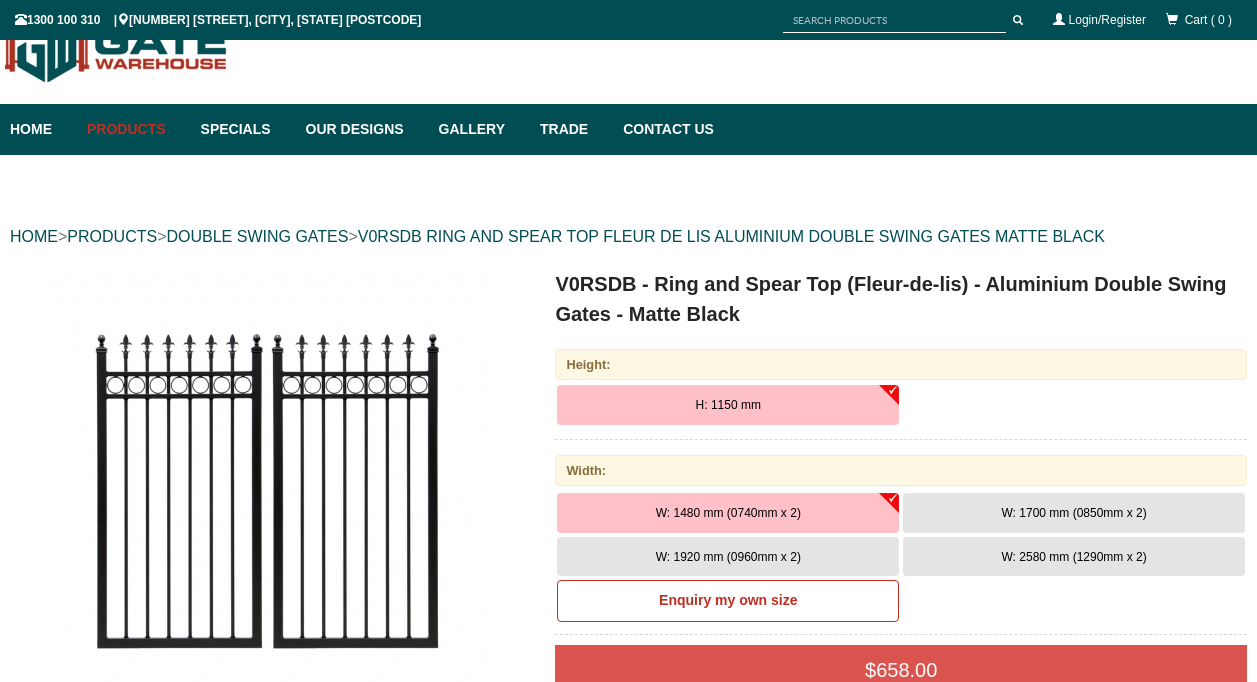 scroll, scrollTop: 50, scrollLeft: 0, axis: vertical 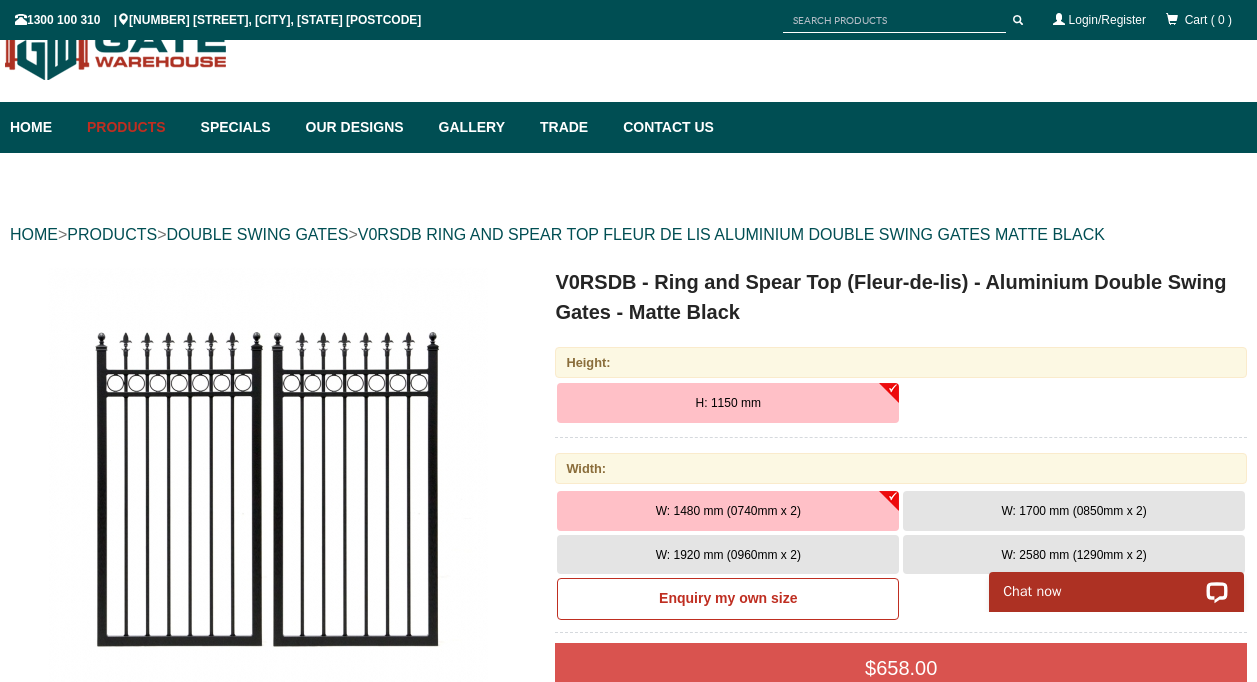 click on "HOME  >  PRODUCTS  >  DOUBLE SWING GATES  >  V0RSDB RING AND SPEAR TOP FLEUR DE LIS ALUMINIUM DOUBLE SWING GATES MATTE BLACK" at bounding box center [628, 235] 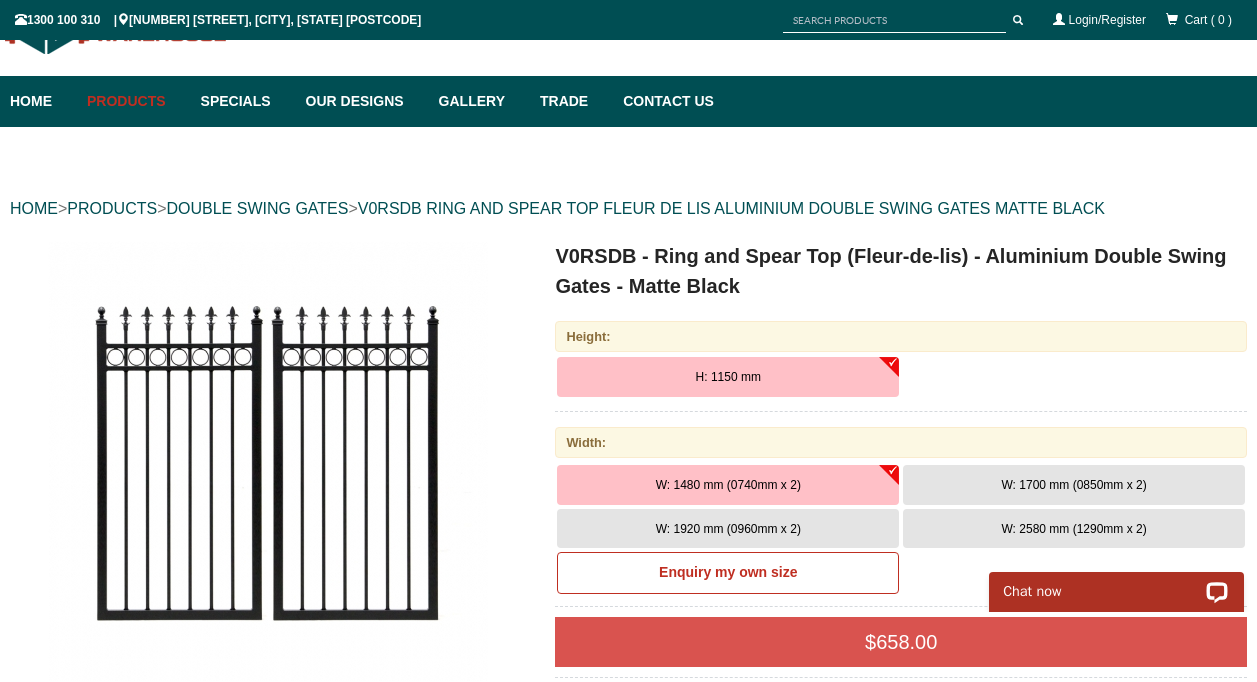 scroll, scrollTop: 100, scrollLeft: 0, axis: vertical 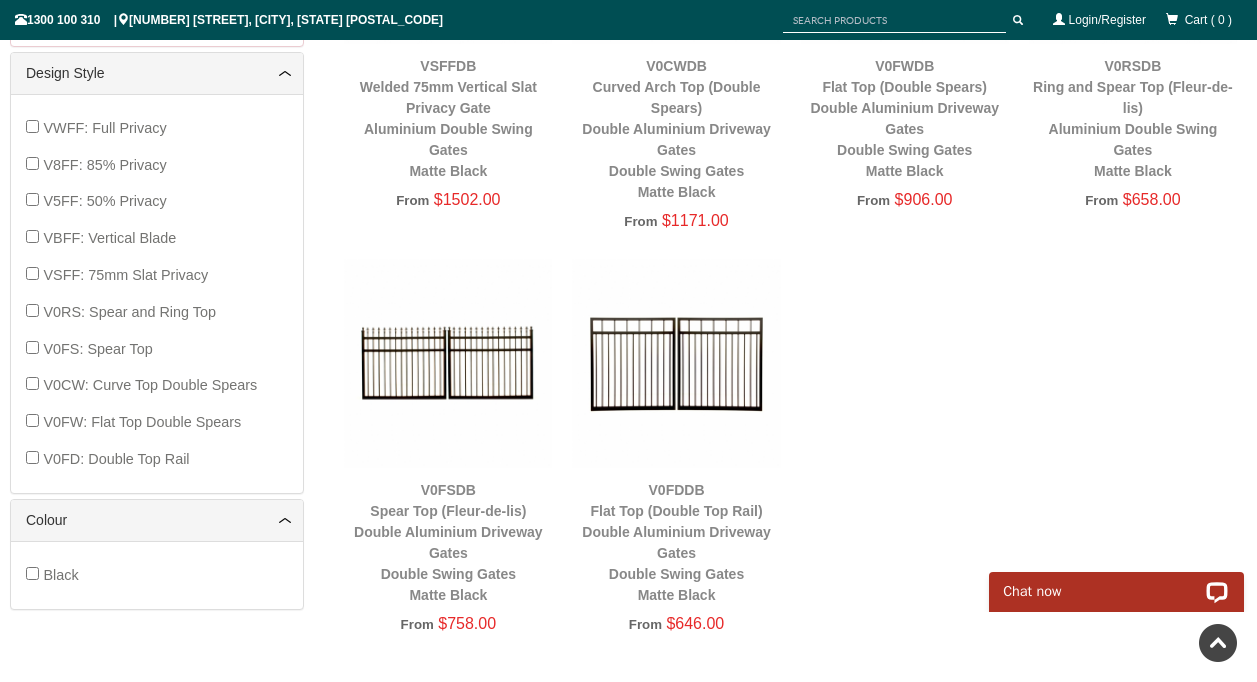 click at bounding box center [448, 363] 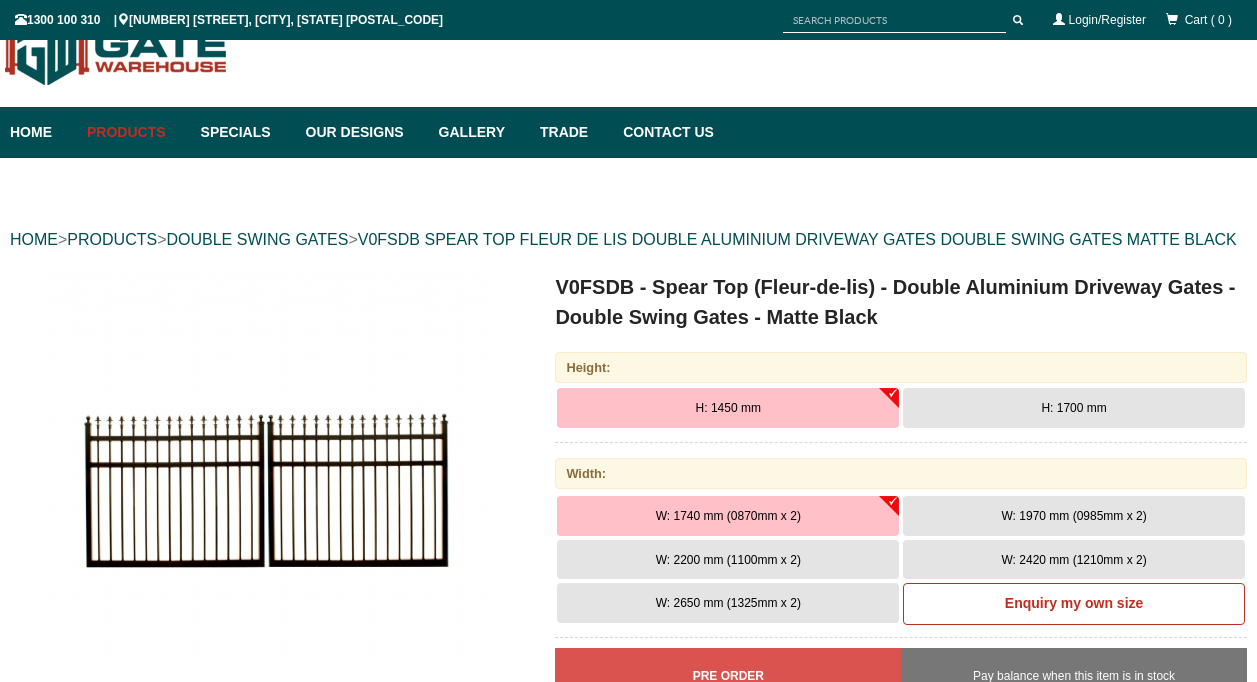 scroll, scrollTop: 50, scrollLeft: 0, axis: vertical 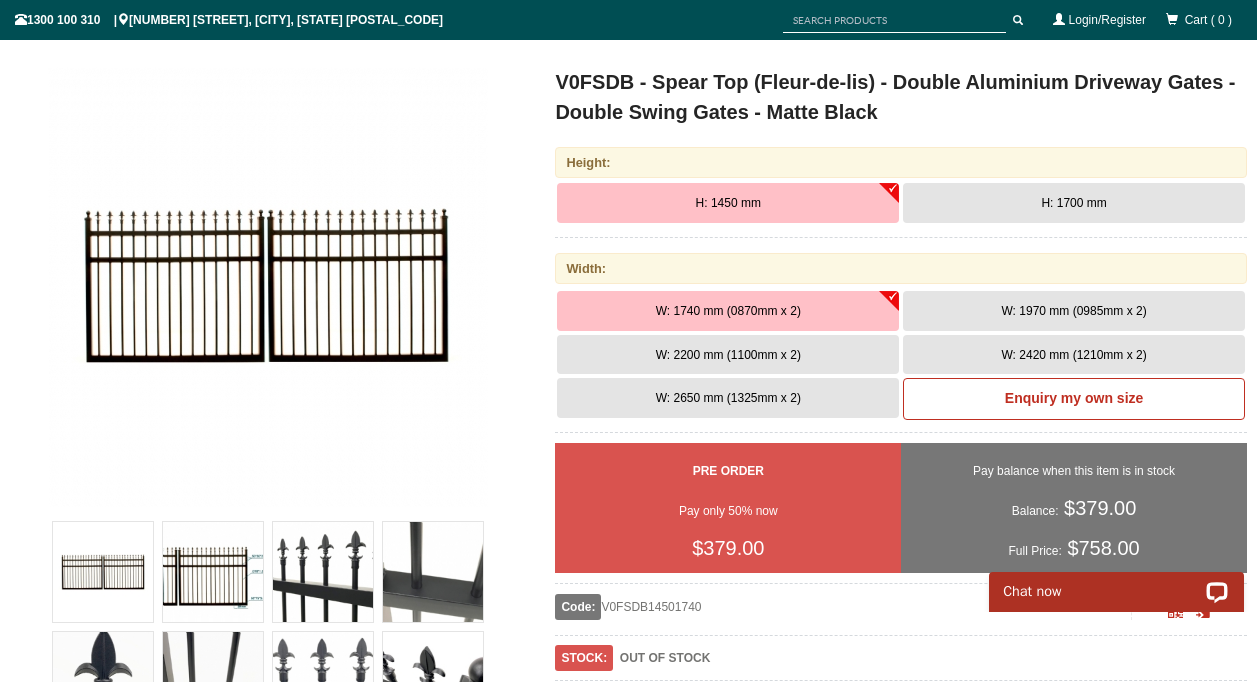 click on "W: 2650 mm (1325mm x 2)" at bounding box center (728, 311) 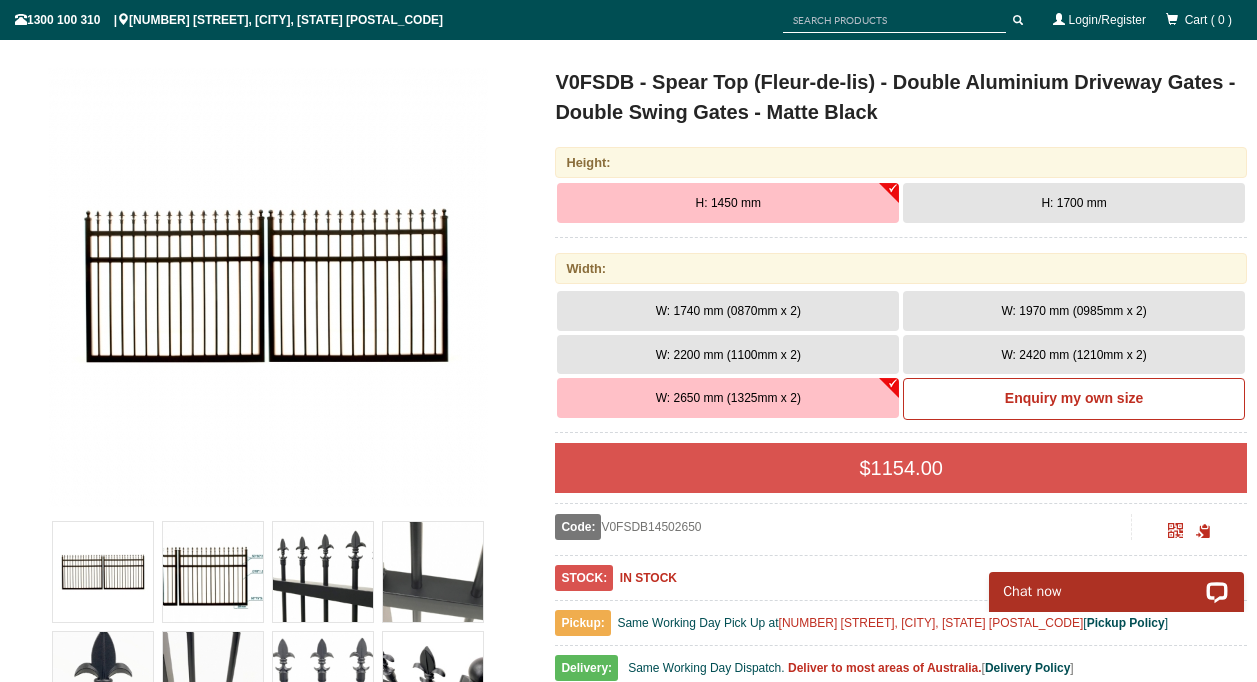 click on "W: 2420 mm (1210mm x 2)" at bounding box center [728, 311] 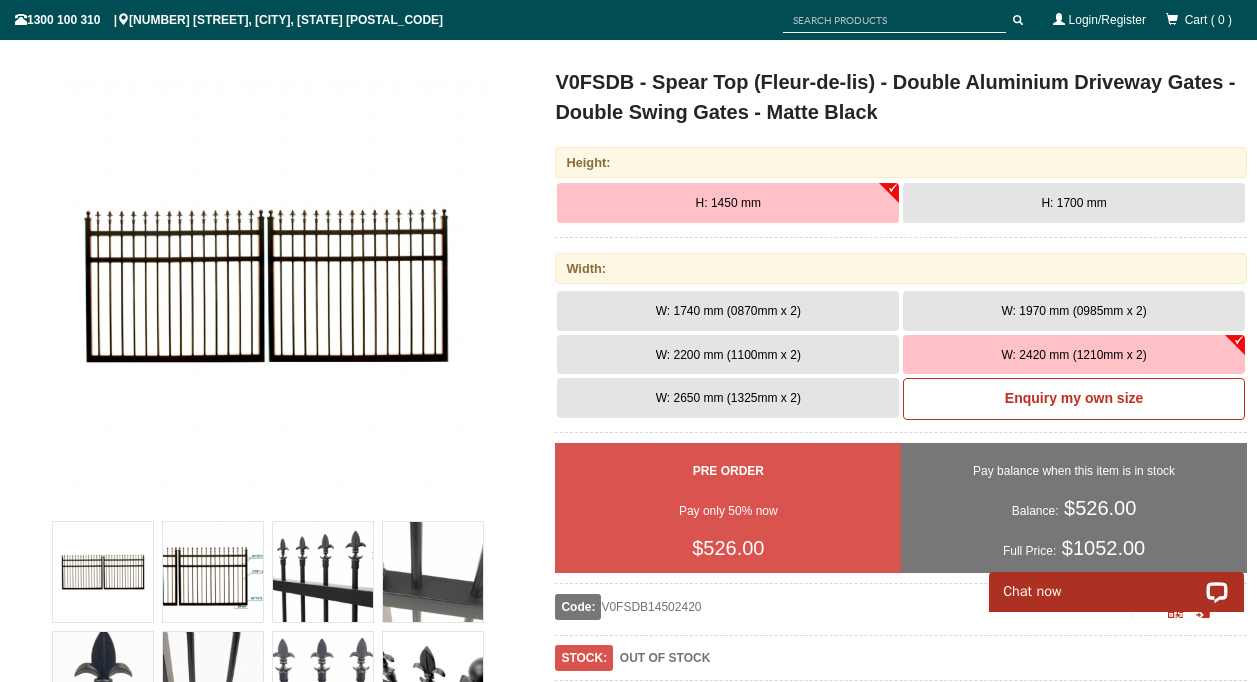 scroll, scrollTop: 350, scrollLeft: 0, axis: vertical 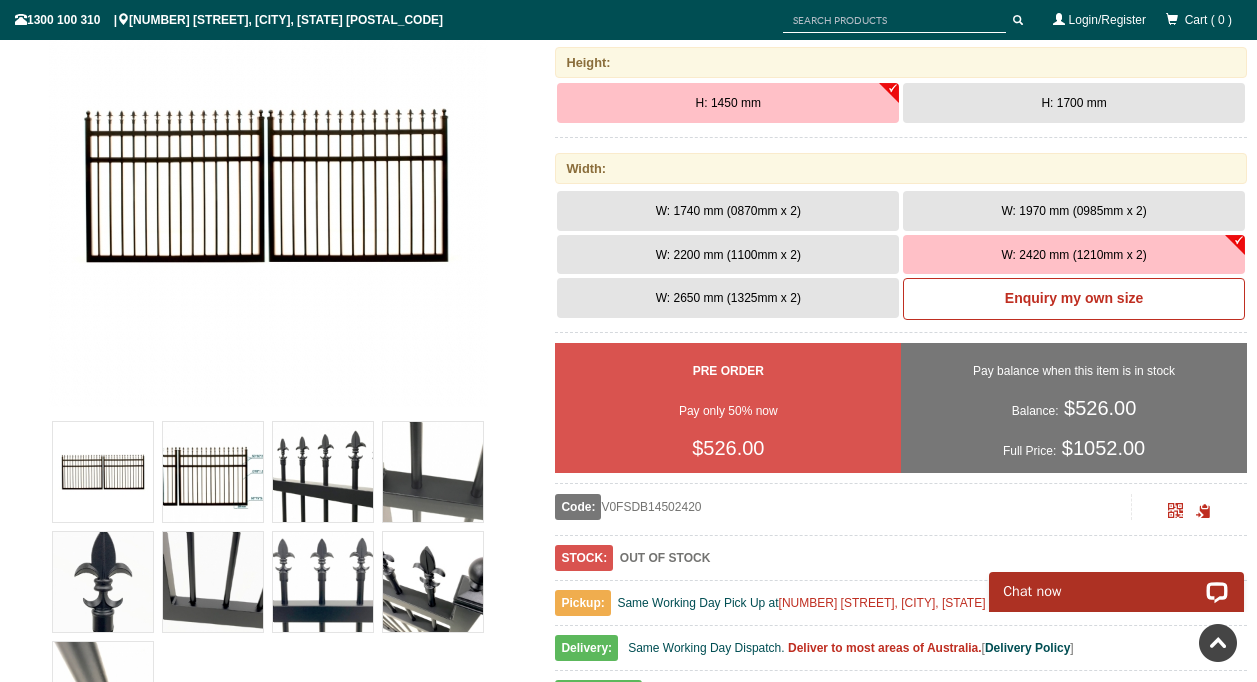 click on "W: 2650 mm (1325mm x 2)" at bounding box center [728, 211] 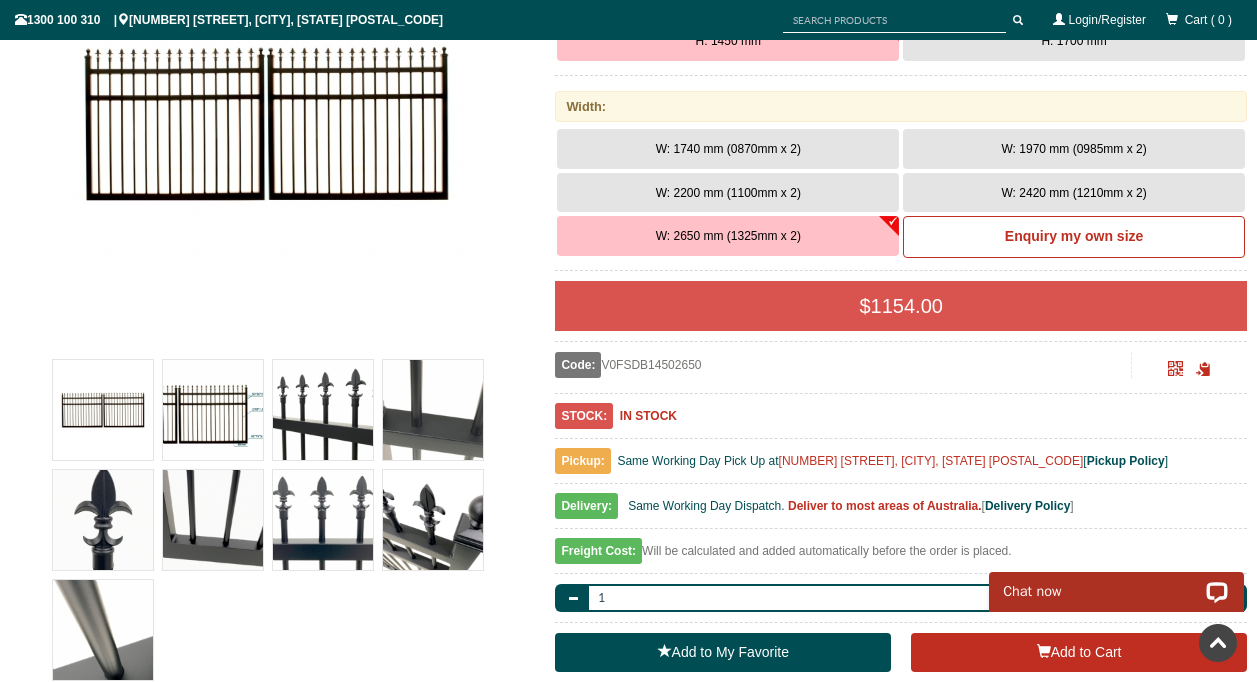 scroll, scrollTop: 350, scrollLeft: 0, axis: vertical 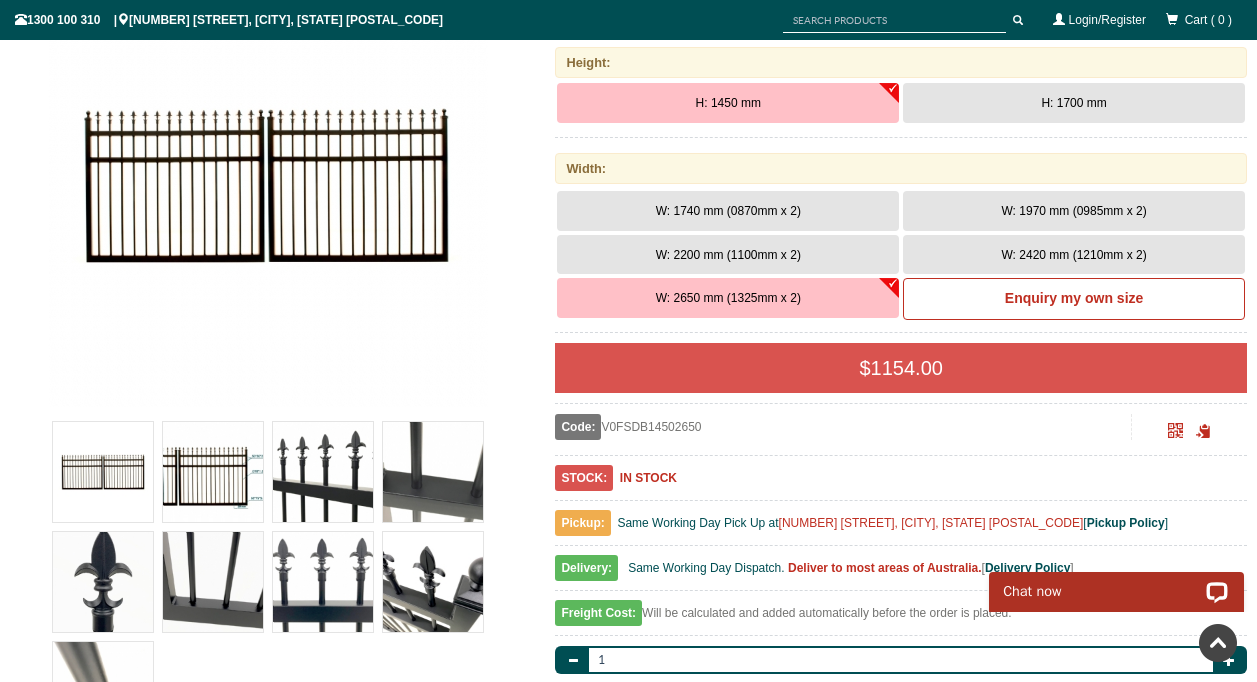 click on "W: 2200 mm (1100mm x 2)" at bounding box center (728, 211) 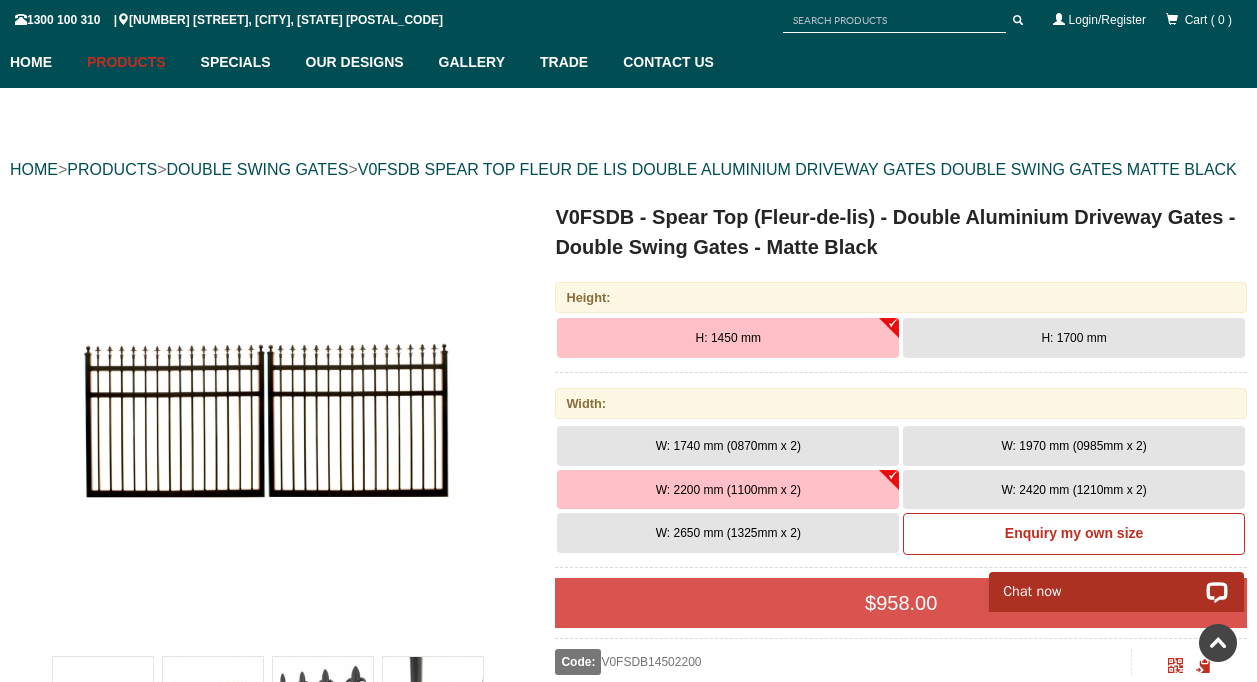 scroll, scrollTop: 50, scrollLeft: 0, axis: vertical 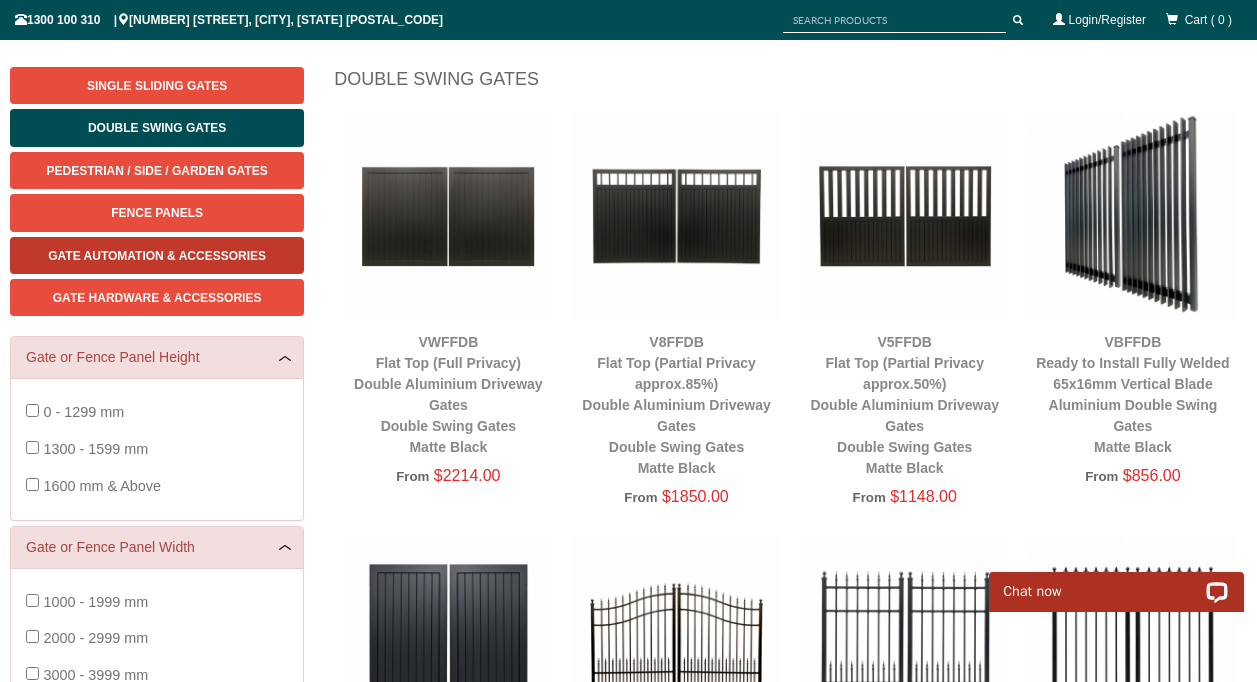 click on "Gate Automation & Accessories" at bounding box center (157, 256) 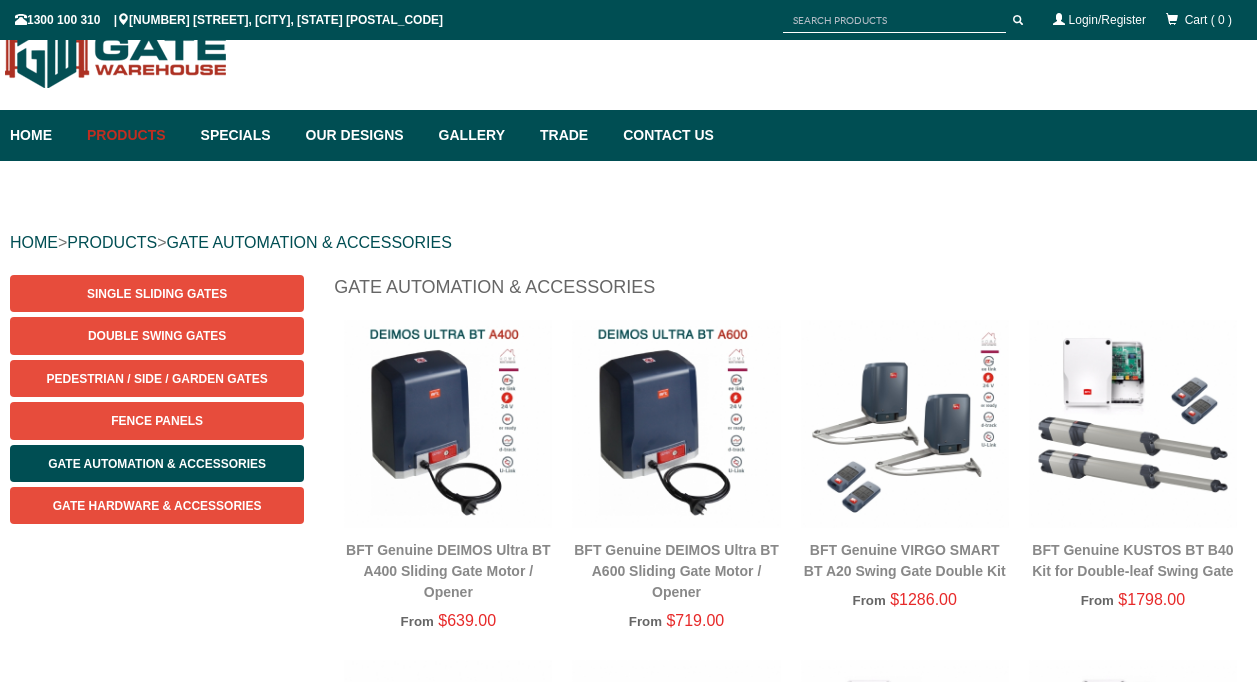 scroll, scrollTop: 50, scrollLeft: 0, axis: vertical 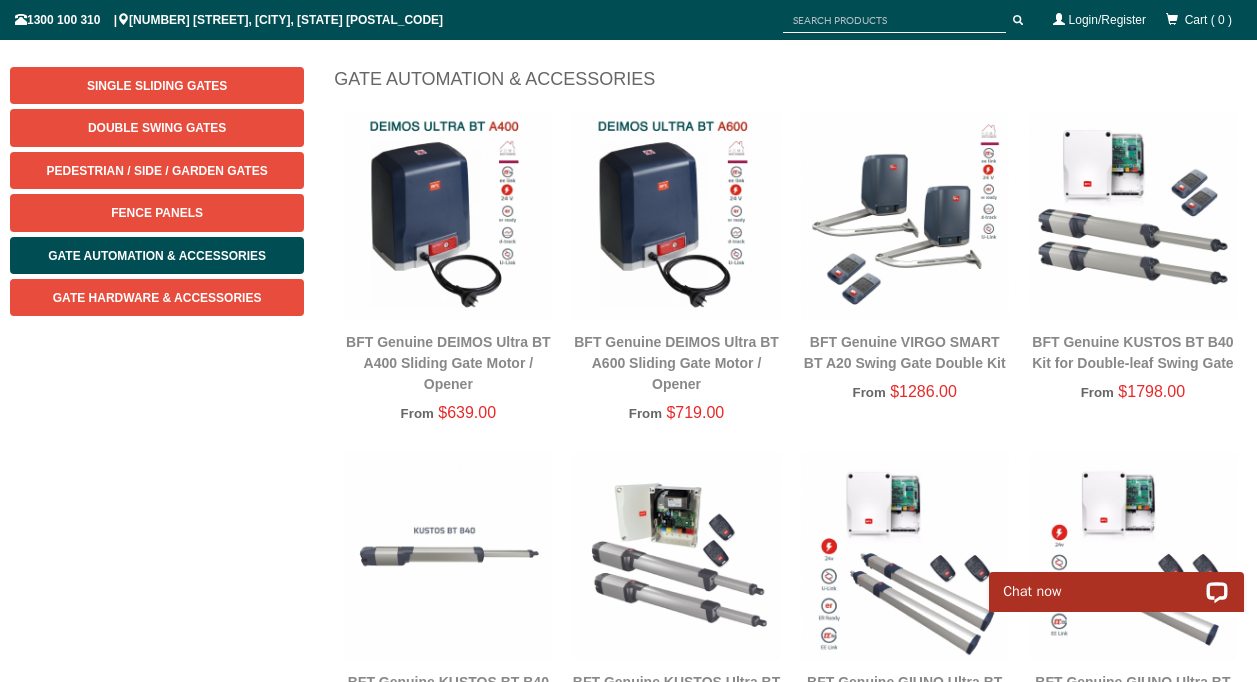 click on "Single Sliding Gates
Double Swing Gates
Pedestrian / Side / Garden Gates
Fence Panels
Gate Automation & Accessories
Gate Hardware & Accessories
Gate Automation & Accessories
BFT Genuine DEIMOS Ultra BT A400 Sliding Gate Motor / Opener" at bounding box center [628, 1309] 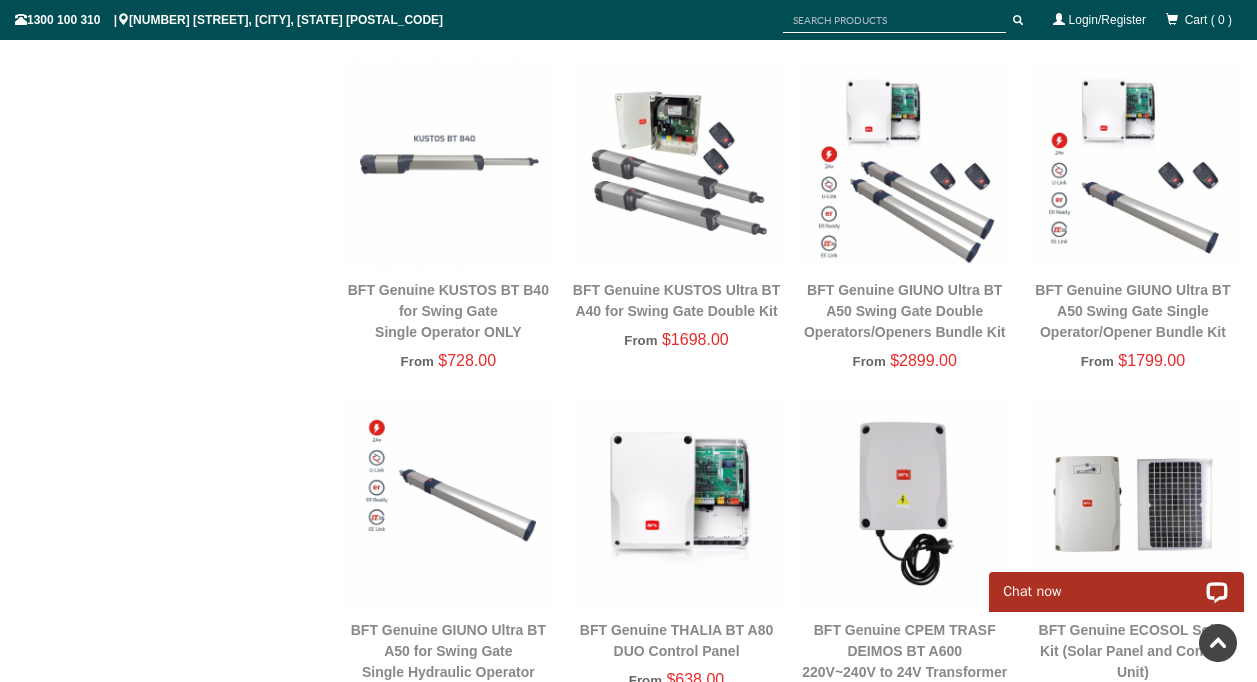 scroll, scrollTop: 550, scrollLeft: 0, axis: vertical 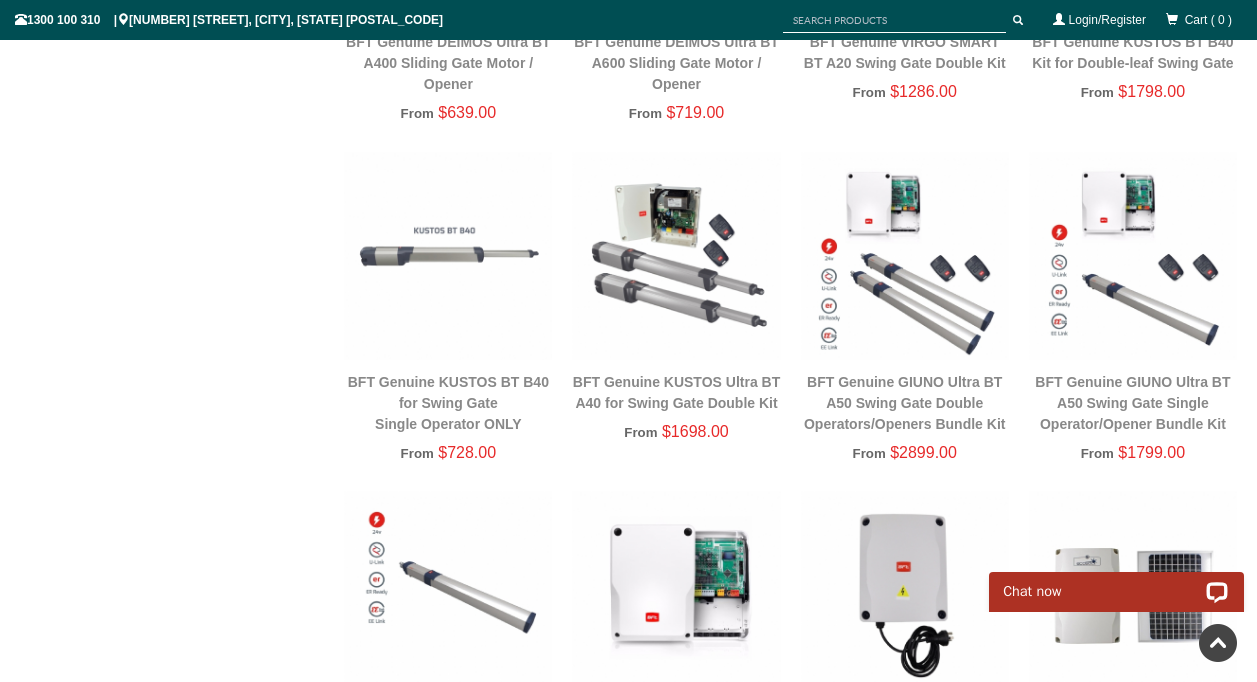 click at bounding box center [676, 256] 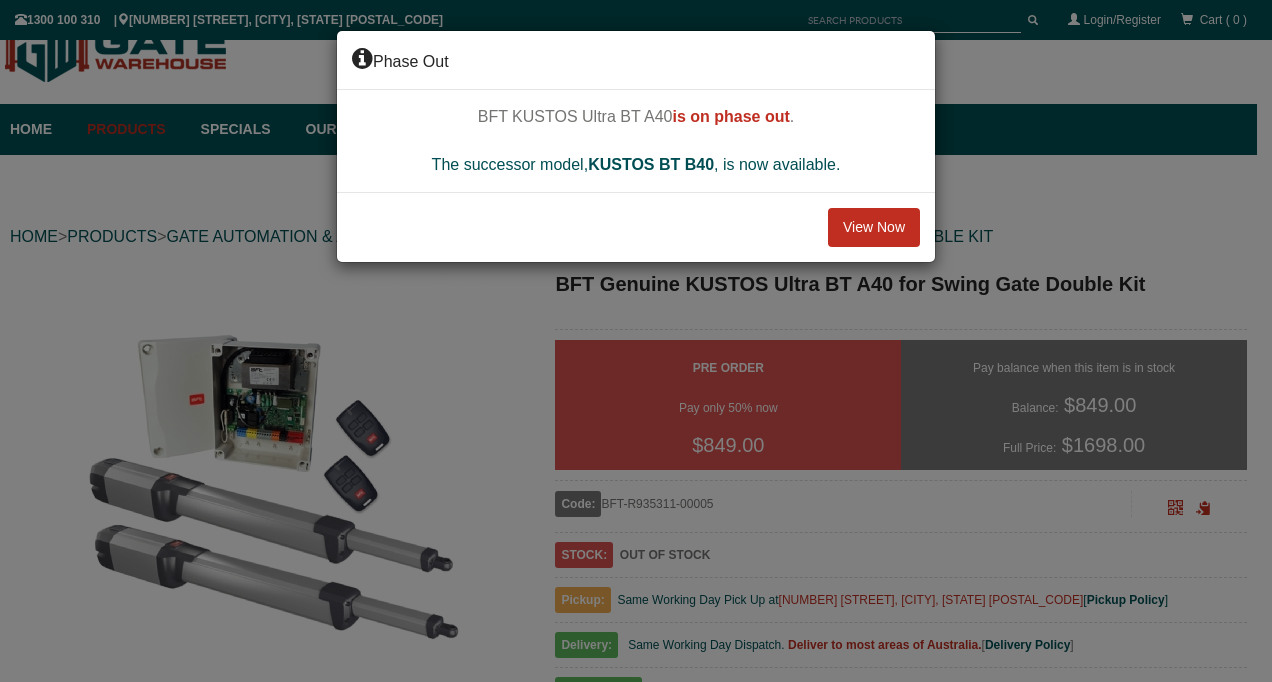 scroll, scrollTop: 50, scrollLeft: 0, axis: vertical 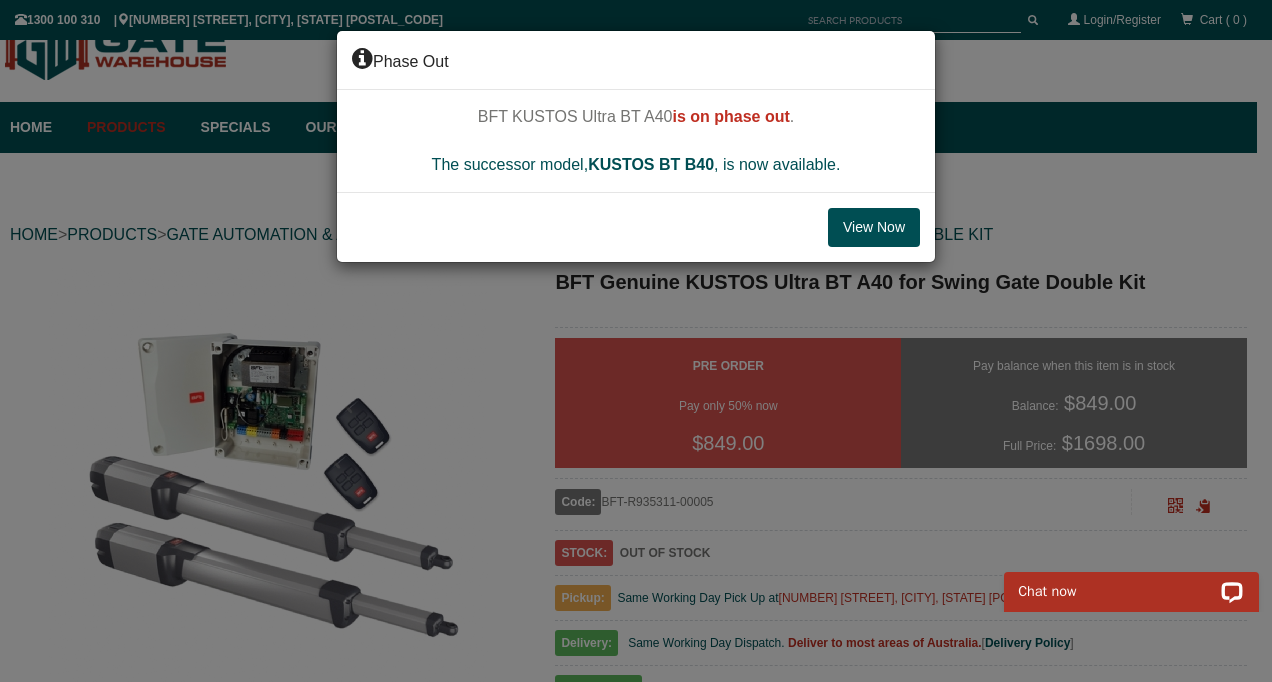 click on "View Now" at bounding box center (636, 227) 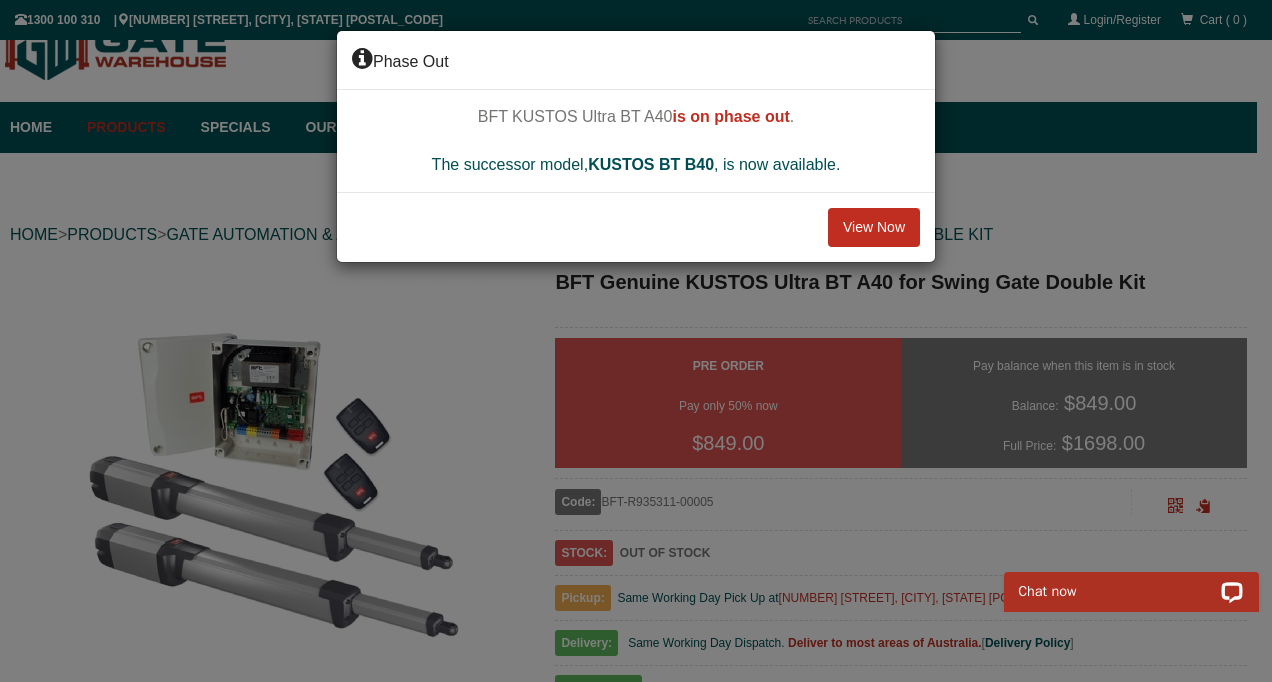 click on "View Now" at bounding box center [874, 228] 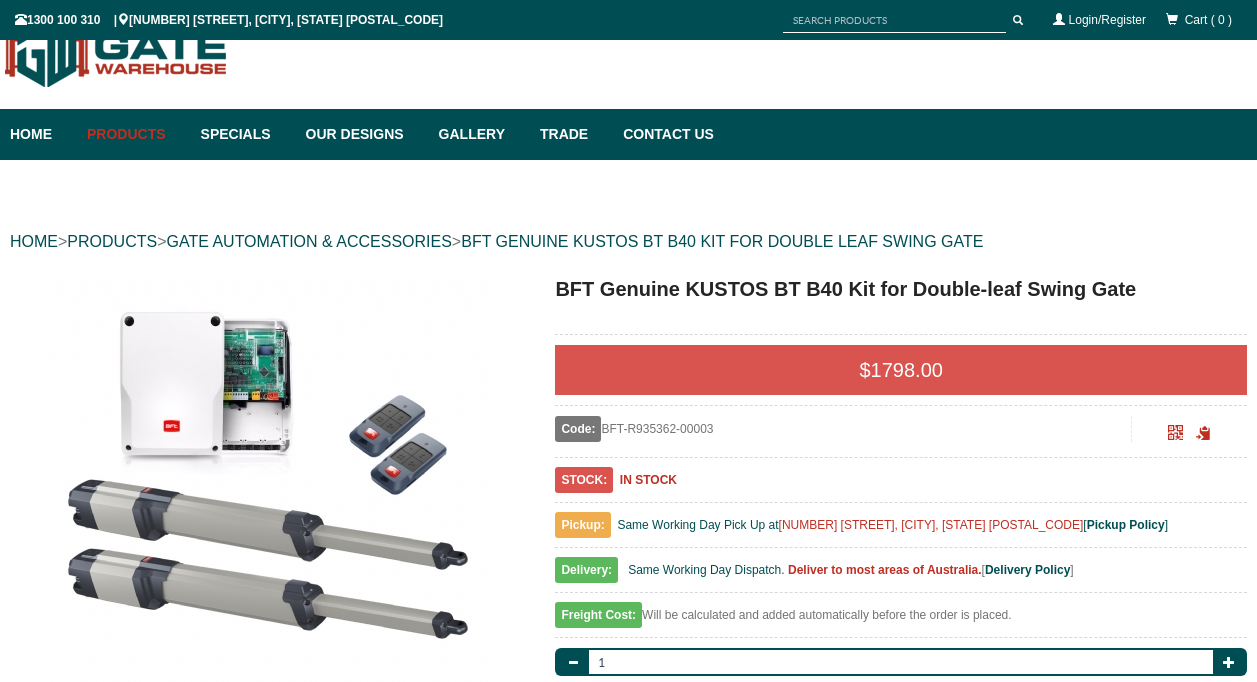 scroll, scrollTop: 50, scrollLeft: 0, axis: vertical 